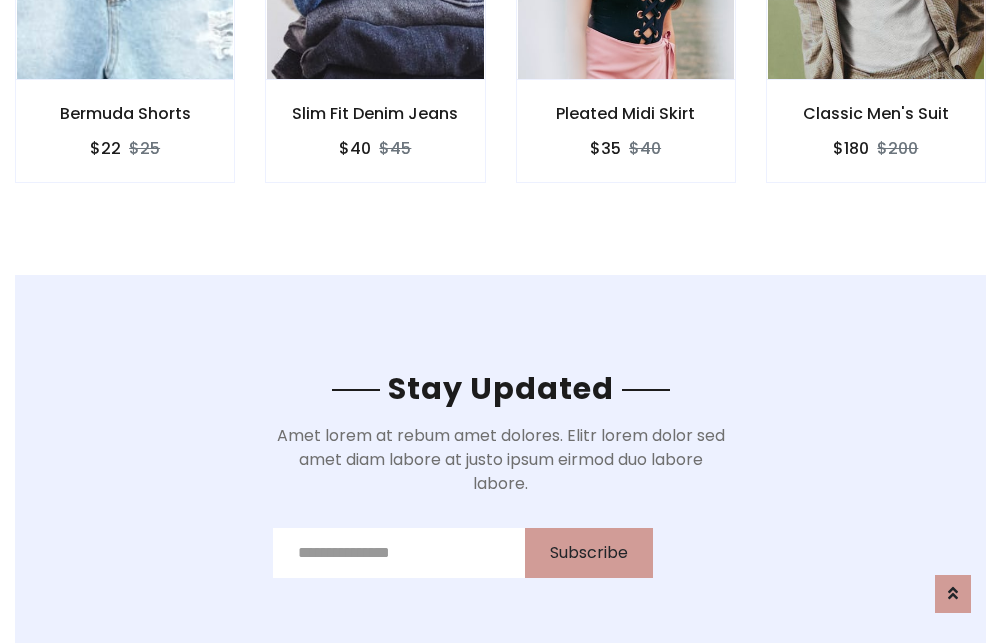 scroll, scrollTop: 3012, scrollLeft: 0, axis: vertical 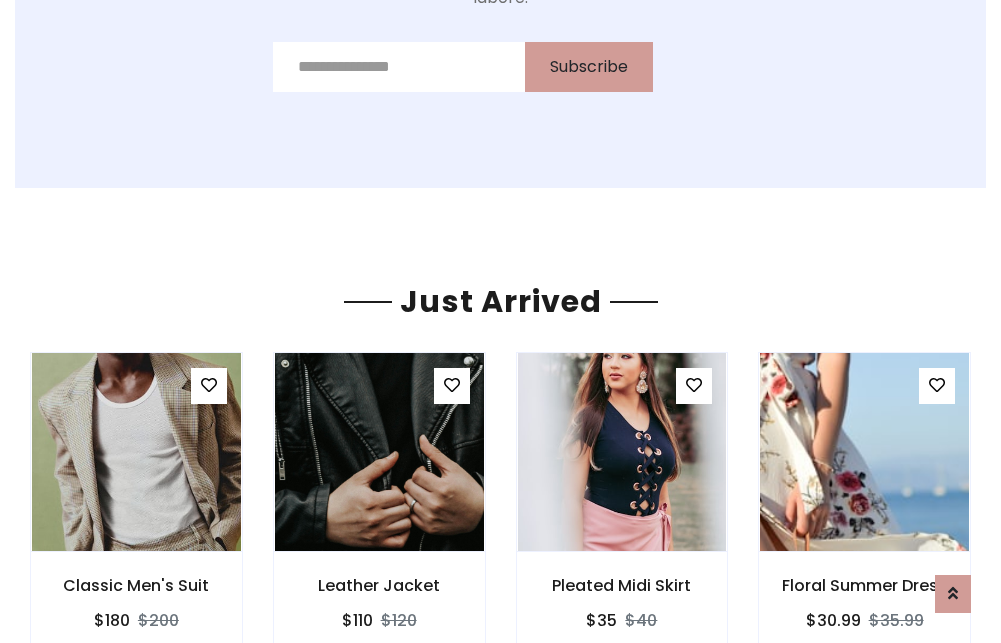 click on "Pleated Midi Skirt
$35
$40" at bounding box center (626, -441) 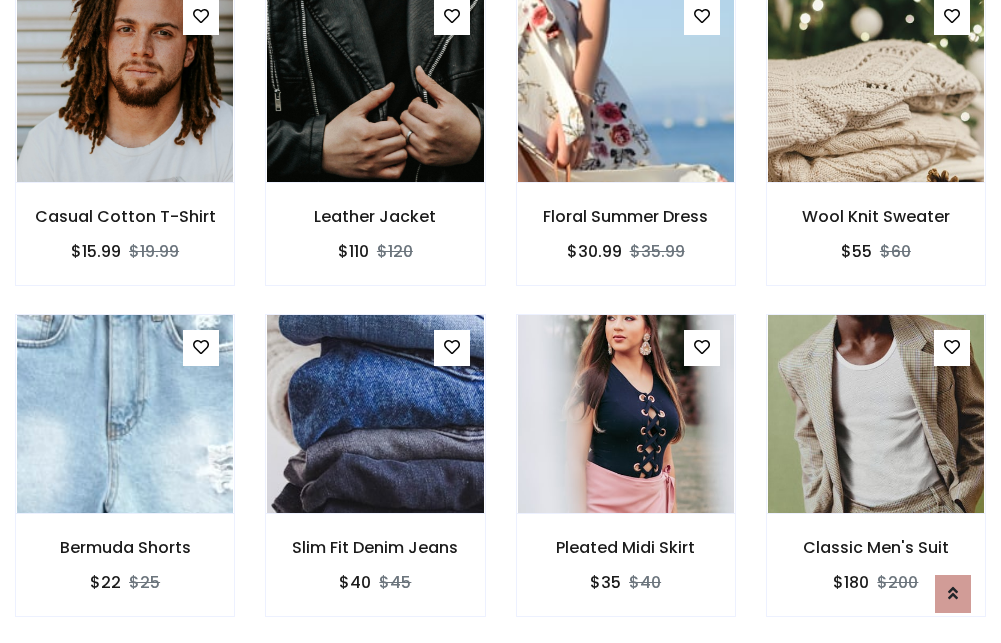 click on "Pleated Midi Skirt
$35
$40" at bounding box center [626, 479] 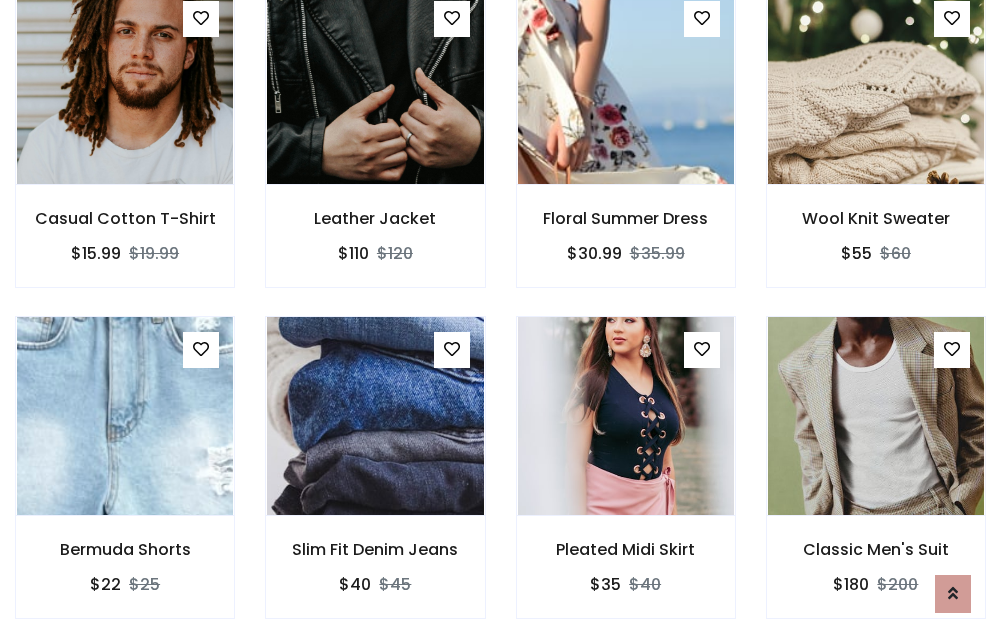 click on "Pleated Midi Skirt
$35
$40" at bounding box center (626, 481) 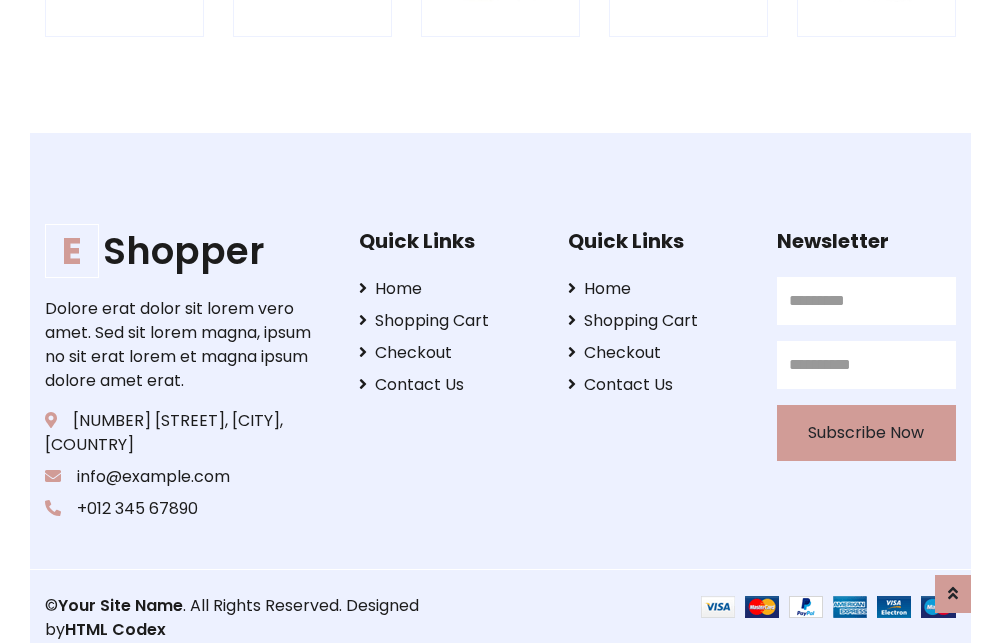 scroll, scrollTop: 3807, scrollLeft: 0, axis: vertical 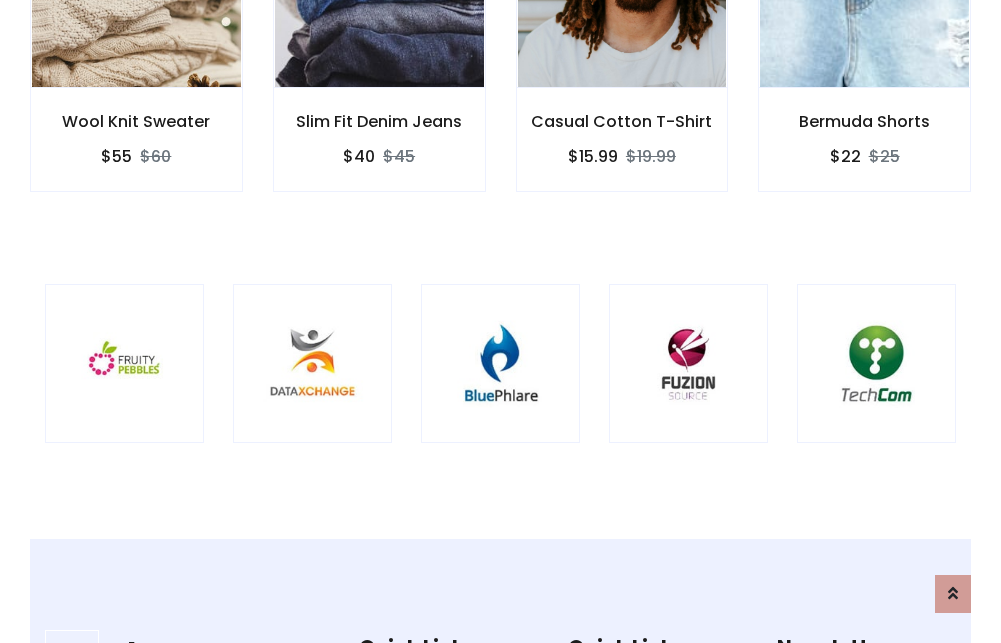click at bounding box center (500, 363) 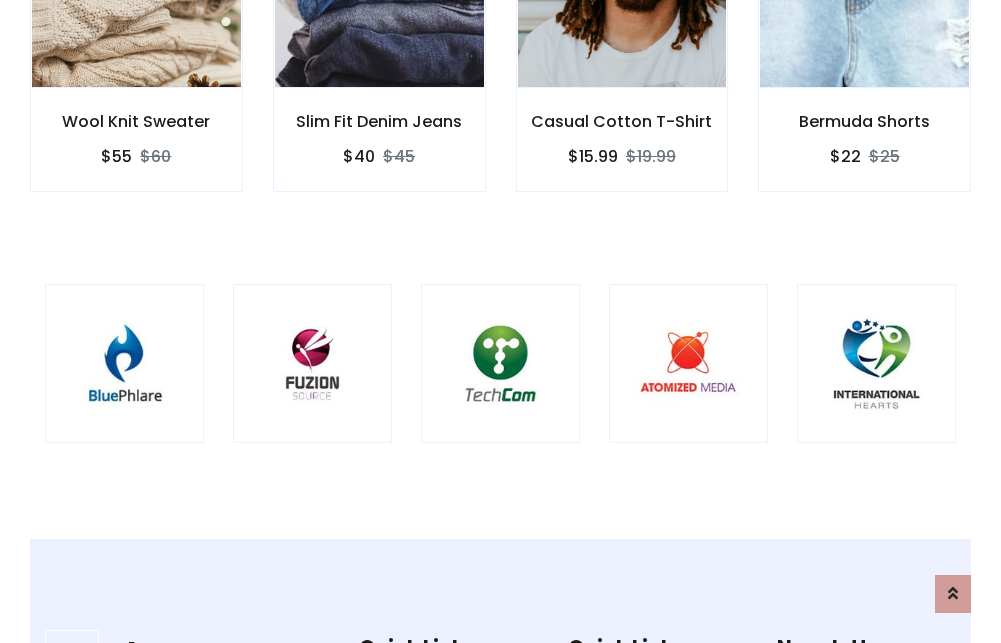 click at bounding box center [500, 363] 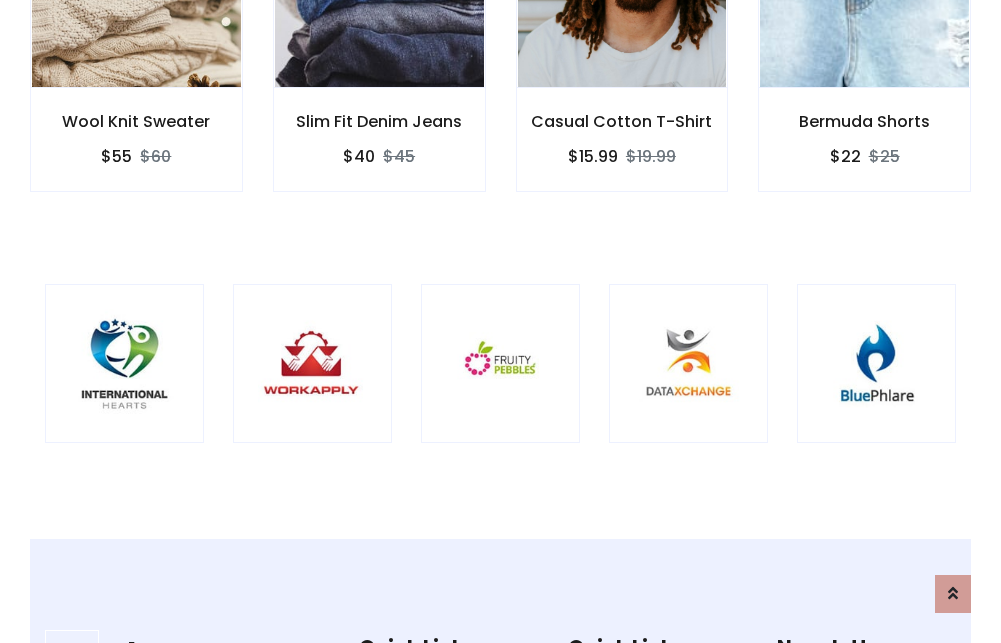 scroll, scrollTop: 0, scrollLeft: 0, axis: both 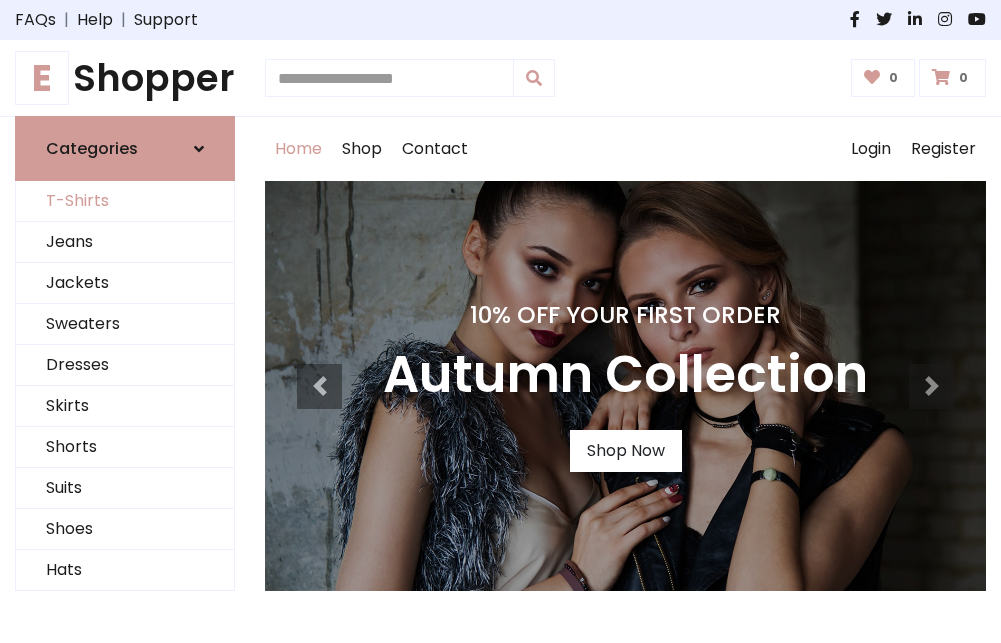 click on "T-Shirts" at bounding box center (125, 201) 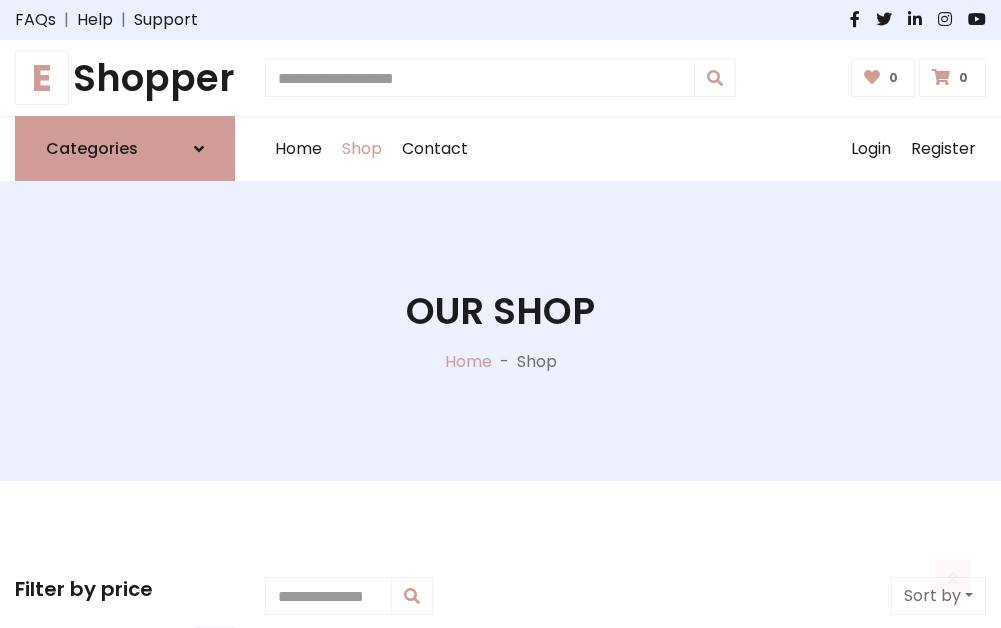 scroll, scrollTop: 802, scrollLeft: 0, axis: vertical 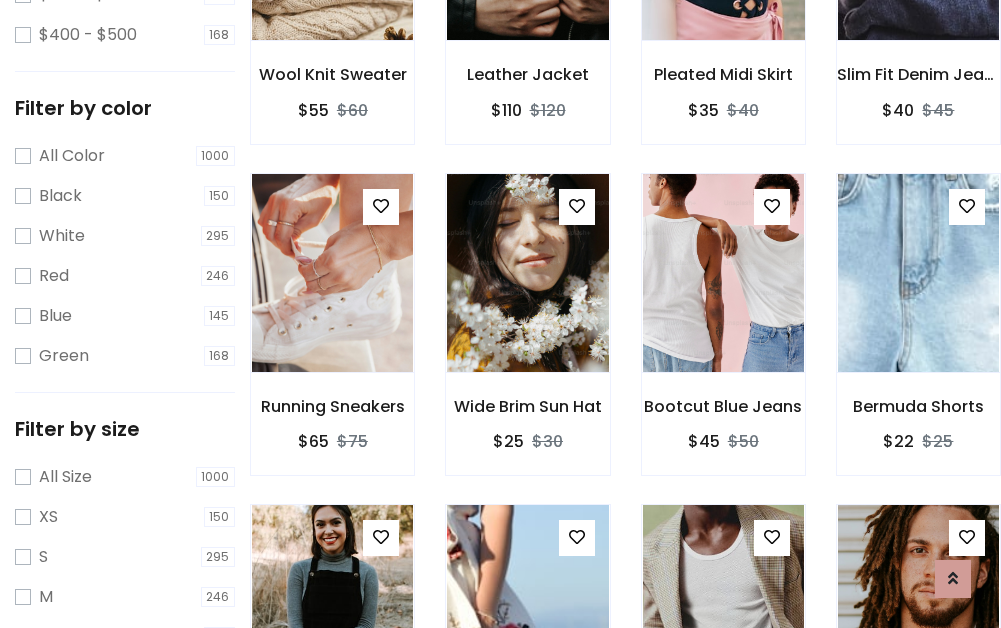 click at bounding box center [723, -59] 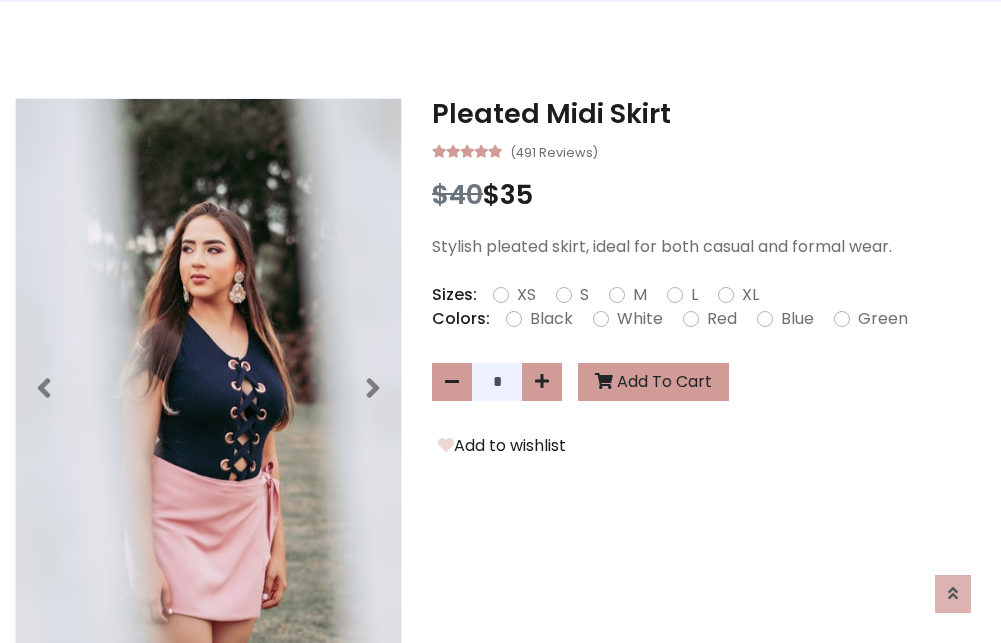 scroll, scrollTop: 0, scrollLeft: 0, axis: both 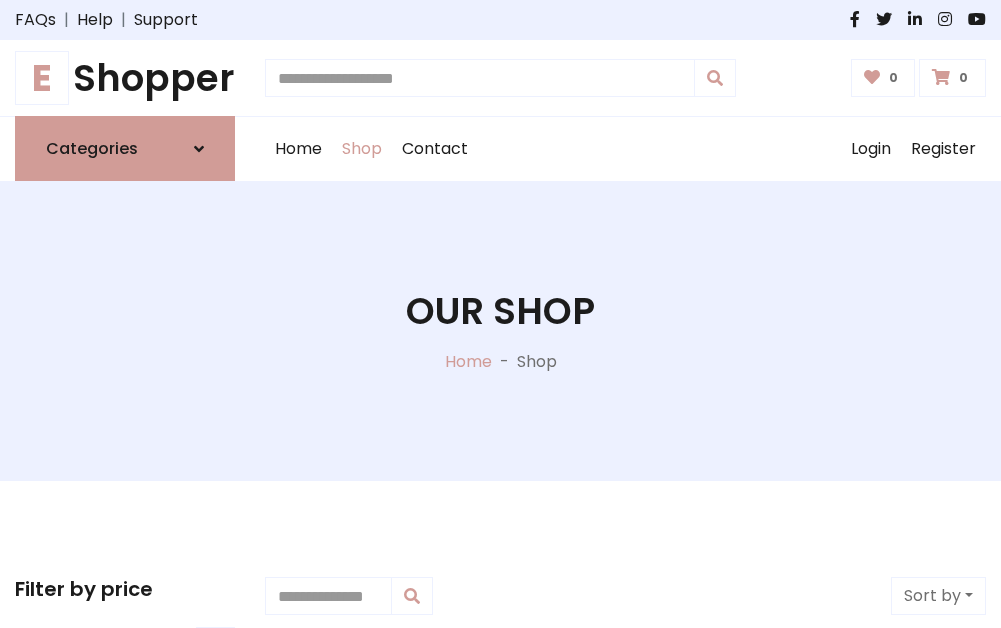 click on "E Shopper" at bounding box center (125, 78) 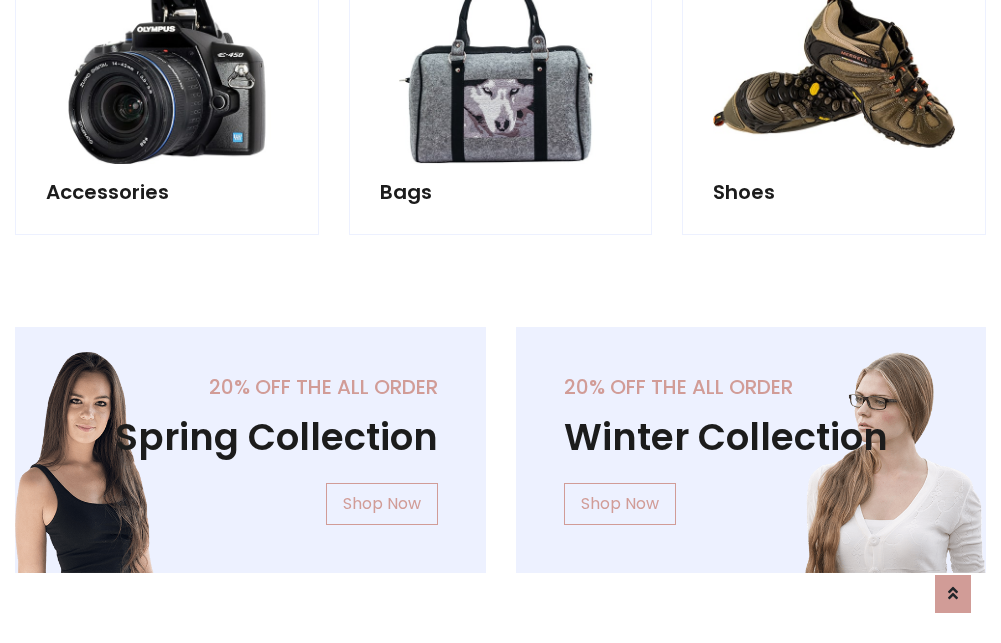 scroll, scrollTop: 1943, scrollLeft: 0, axis: vertical 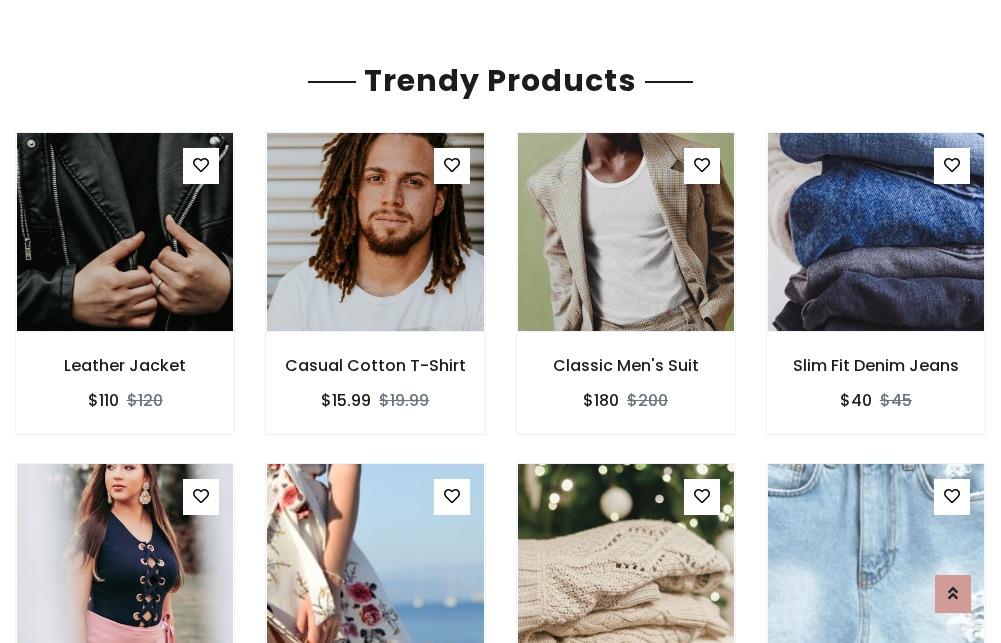 click on "Shop" at bounding box center [362, -1794] 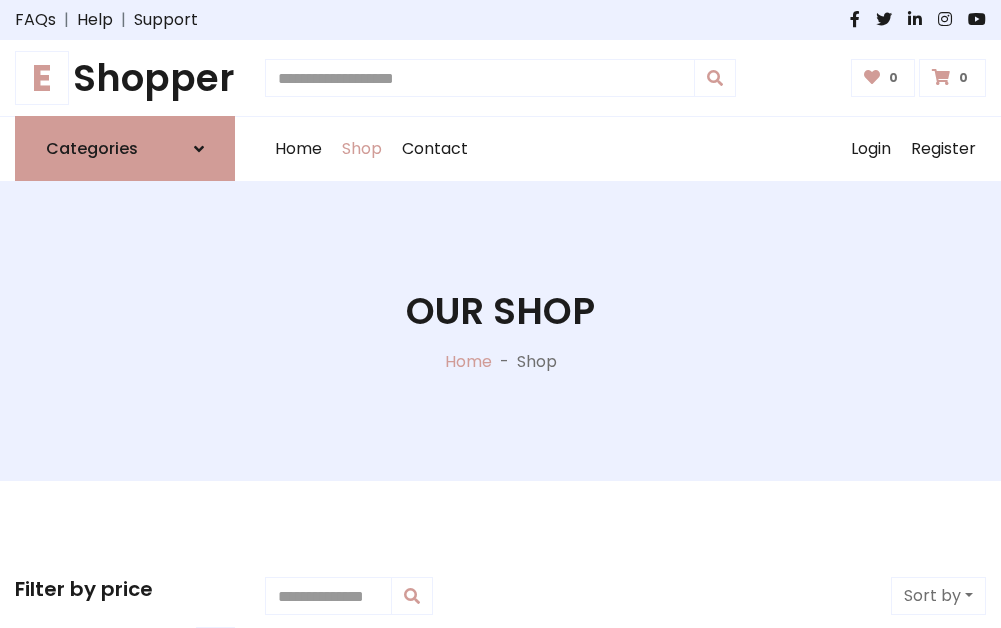 scroll, scrollTop: 0, scrollLeft: 0, axis: both 